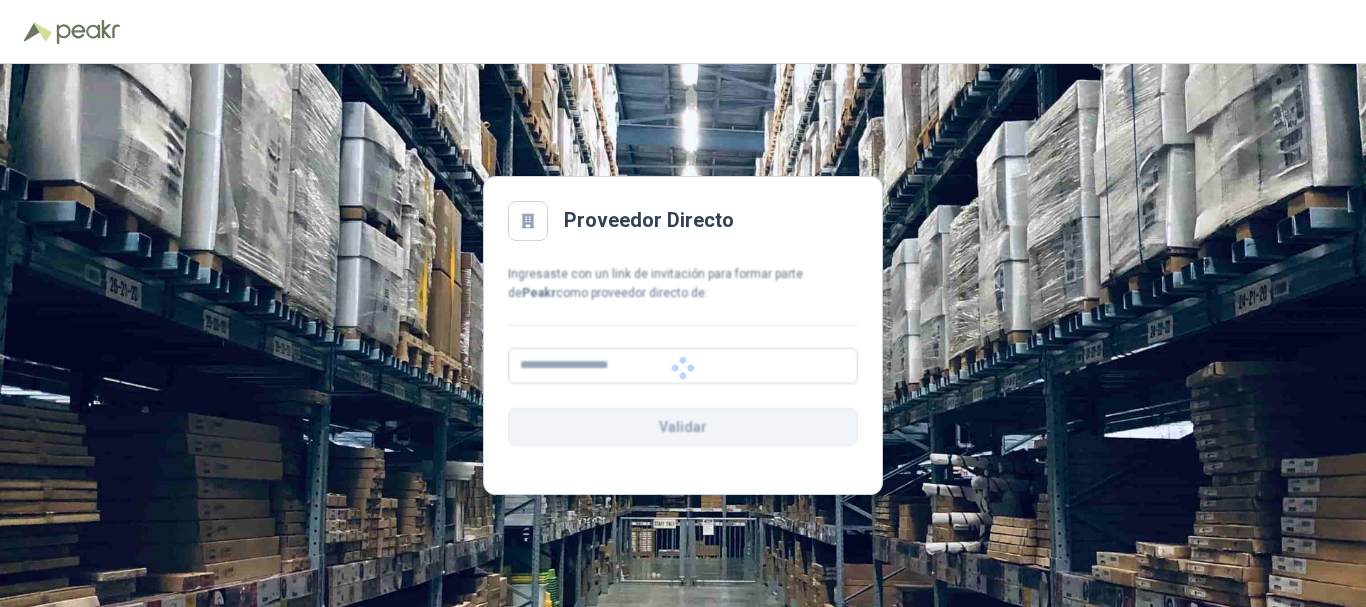 scroll, scrollTop: 0, scrollLeft: 0, axis: both 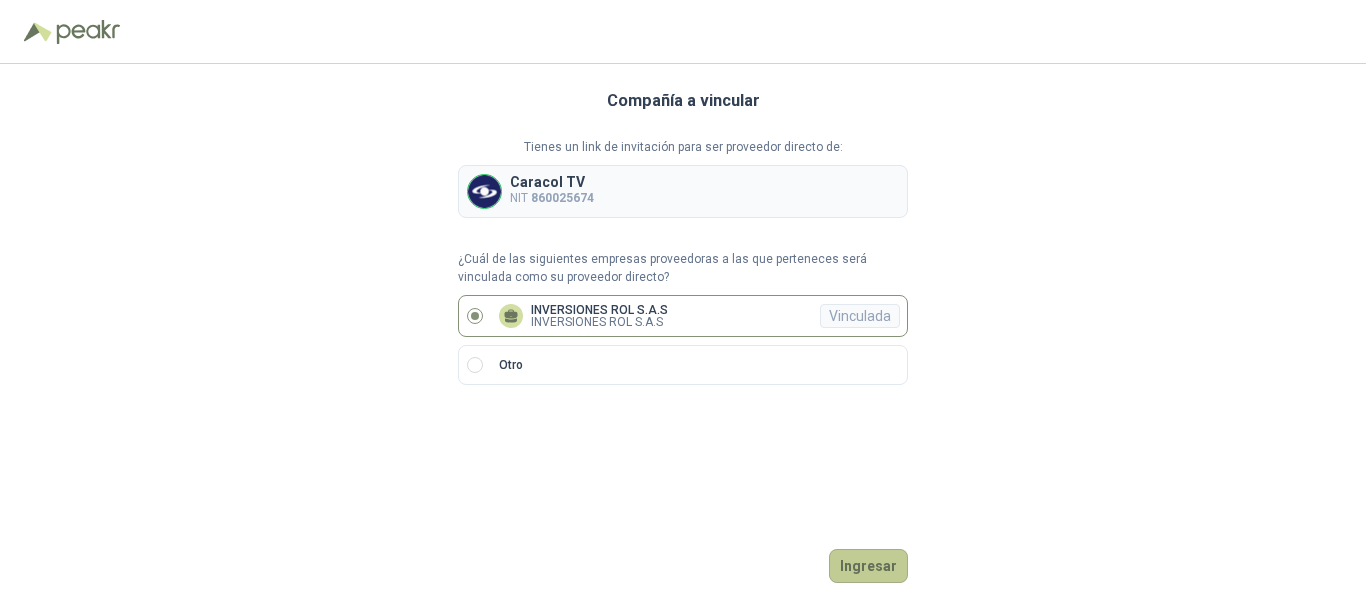 click on "Ingresar" at bounding box center [868, 566] 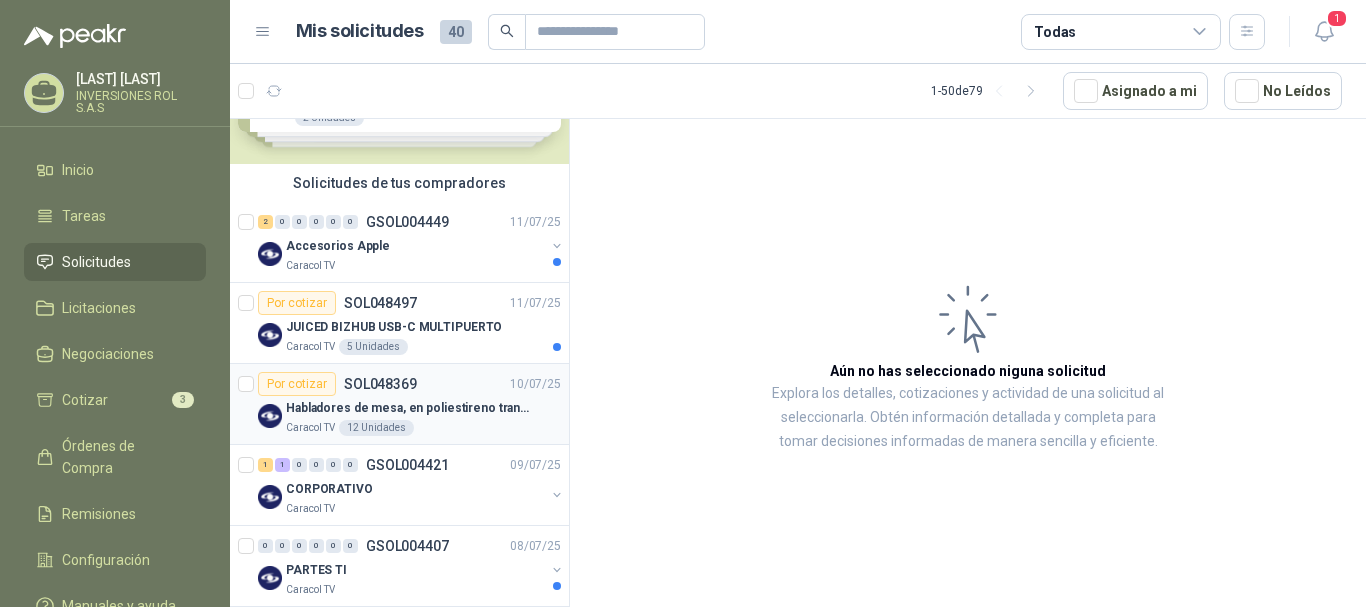 scroll, scrollTop: 200, scrollLeft: 0, axis: vertical 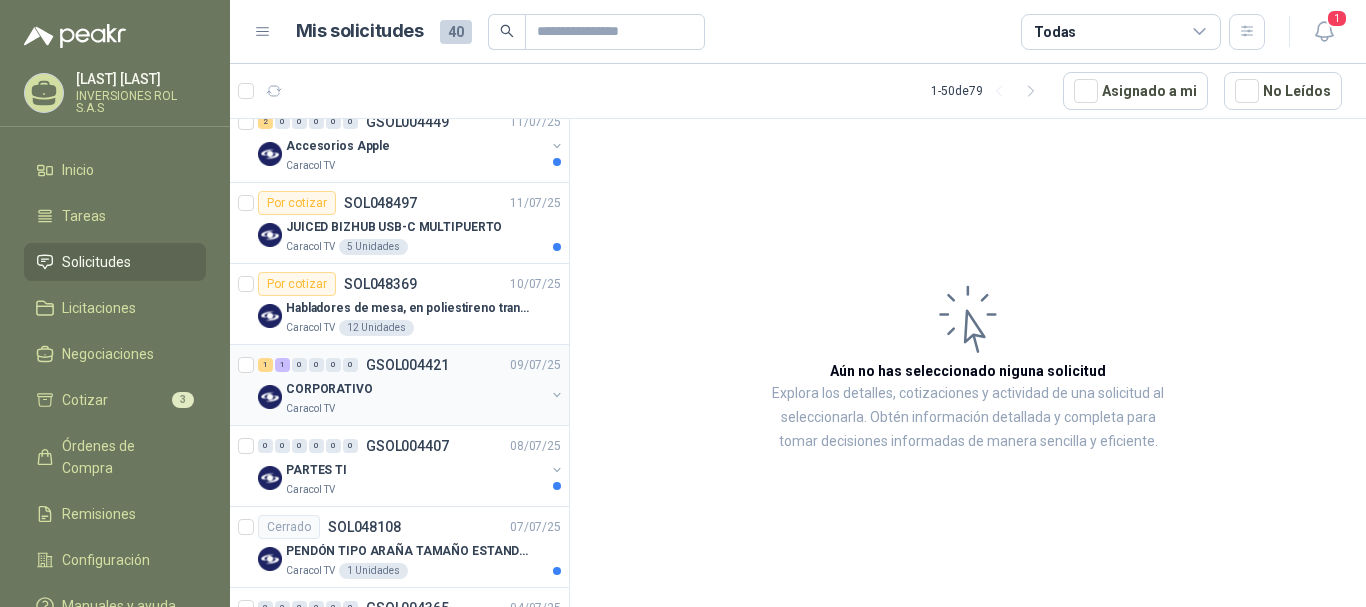 click on "CORPORATIVO" at bounding box center [415, 389] 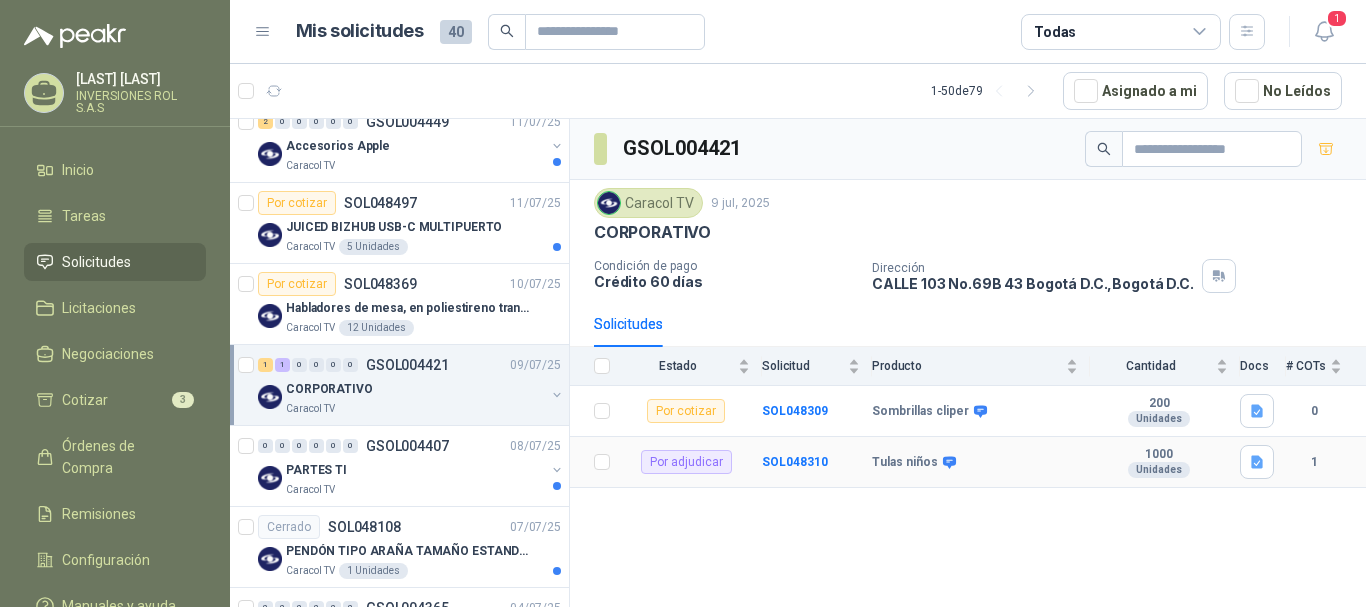 click on "Por adjudicar" at bounding box center [686, 462] 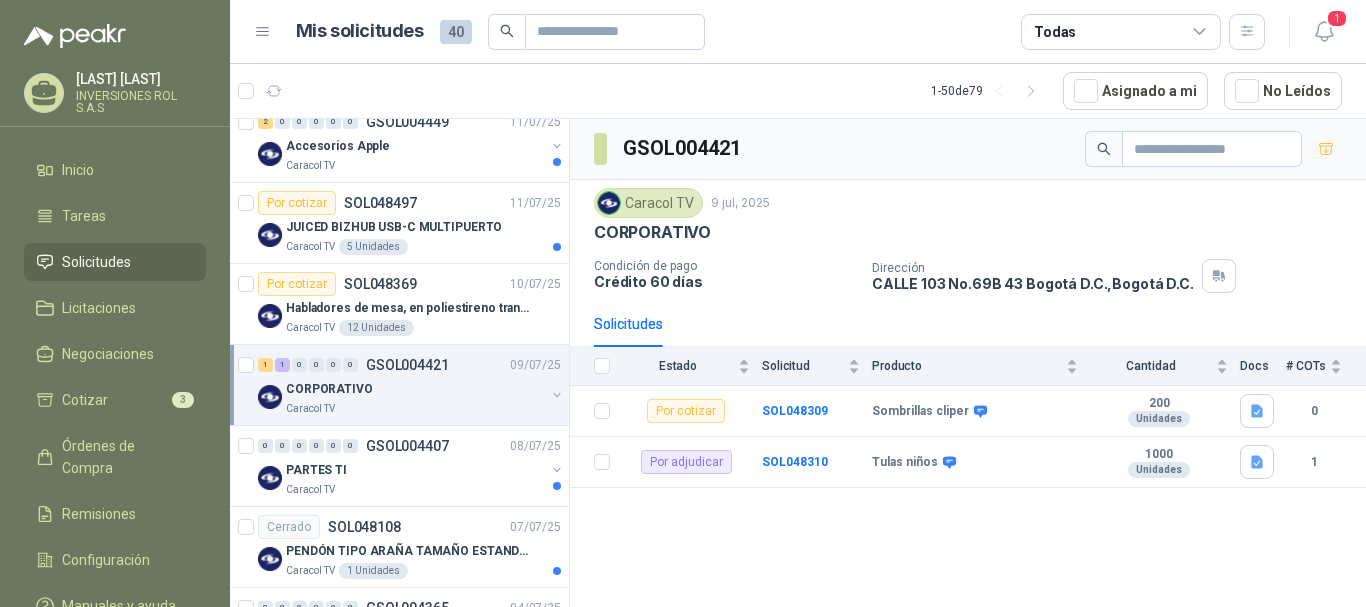 click on "GSOL004421   Caracol TV [DATE]   CORPORATIVO Condición de pago Crédito 60 días Dirección [STREET] No.[NUMBER]   [CITY] D.C. ,  [CITY] D.C. Solicitudes Estado Solicitud Producto Cantidad Docs # COTs Por cotizar SOL048309  Sombrillas cliper 200 Unidades 0 Por adjudicar SOL048310 Tulas niños  1000 Unidades 1" at bounding box center [968, 366] 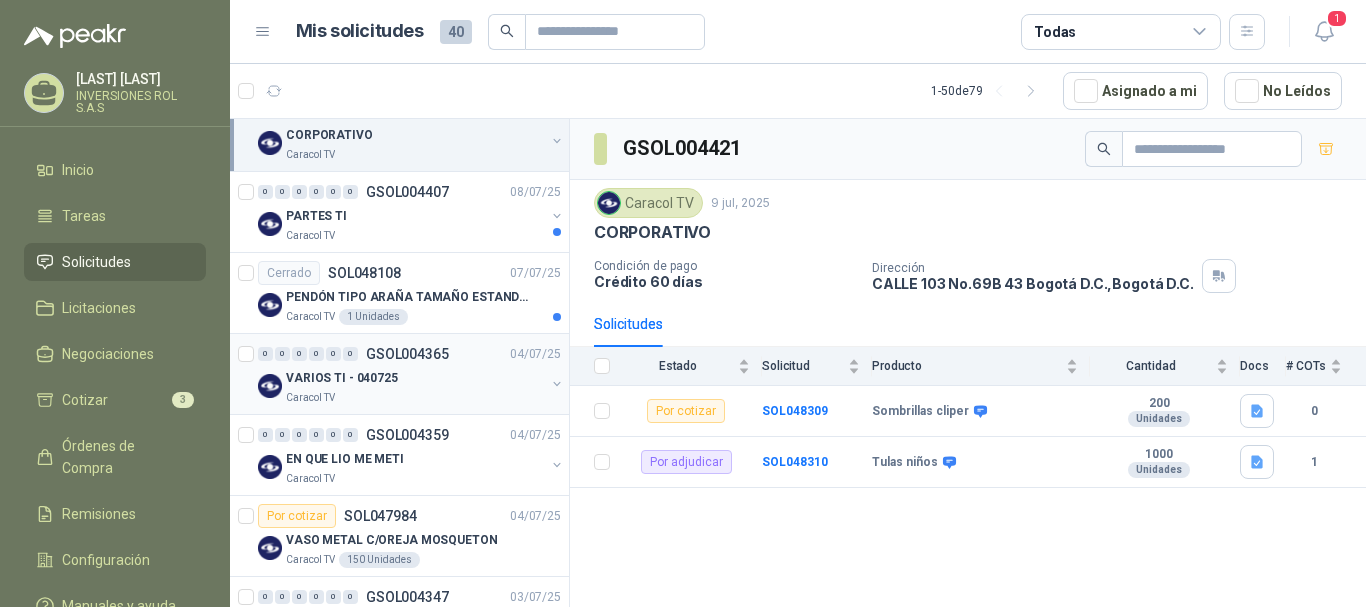 scroll, scrollTop: 500, scrollLeft: 0, axis: vertical 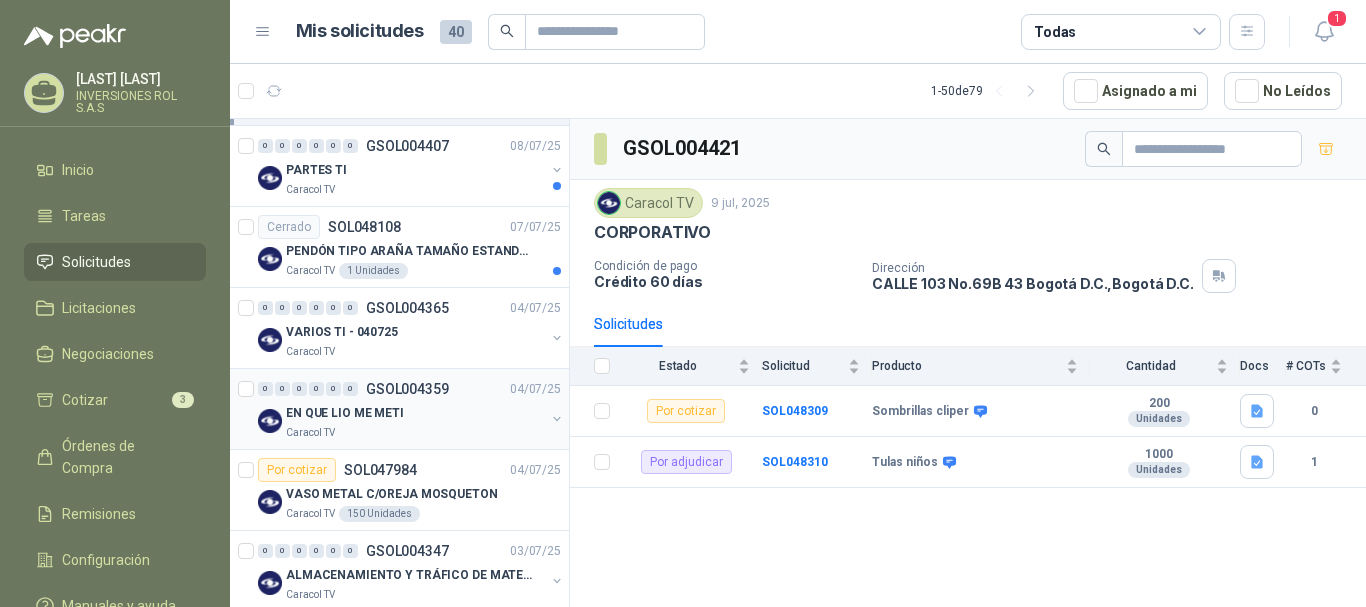 click on "Caracol TV" at bounding box center [415, 433] 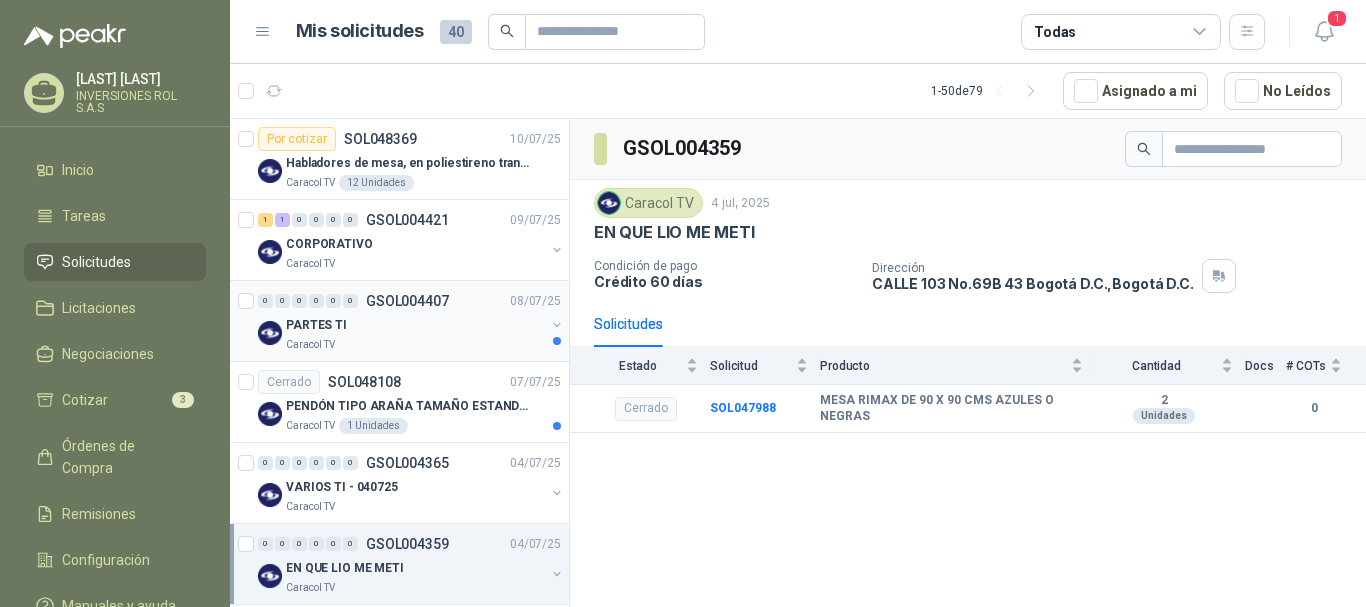 scroll, scrollTop: 300, scrollLeft: 0, axis: vertical 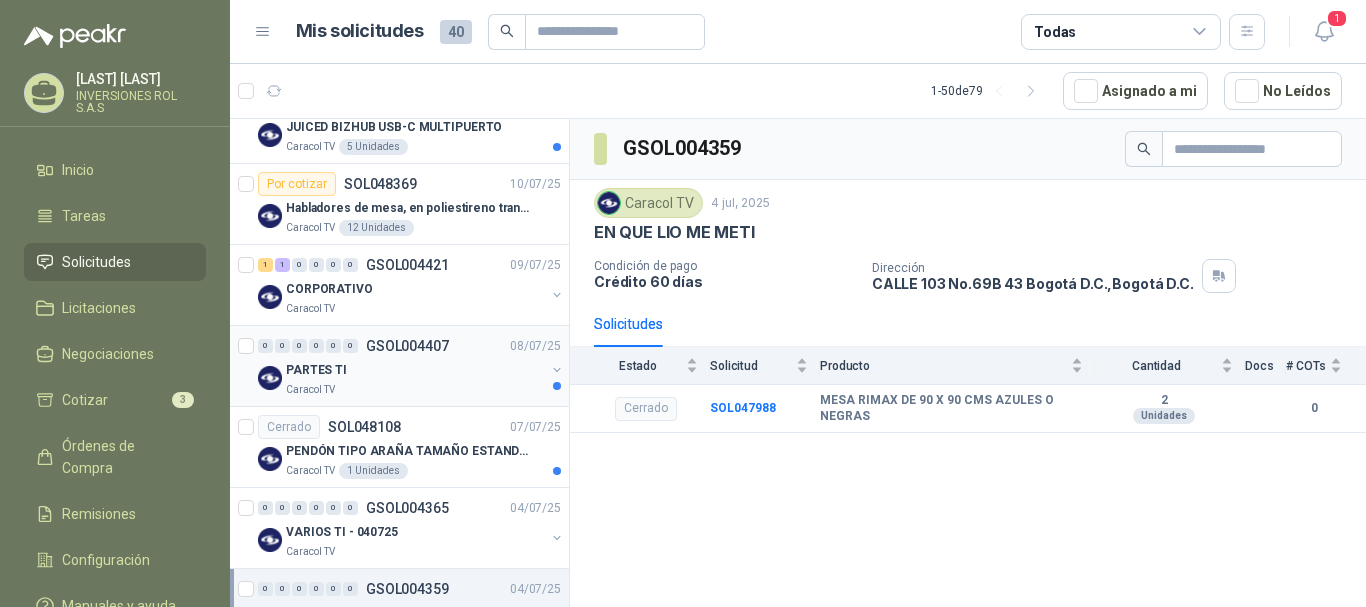click on "Caracol TV" at bounding box center (415, 390) 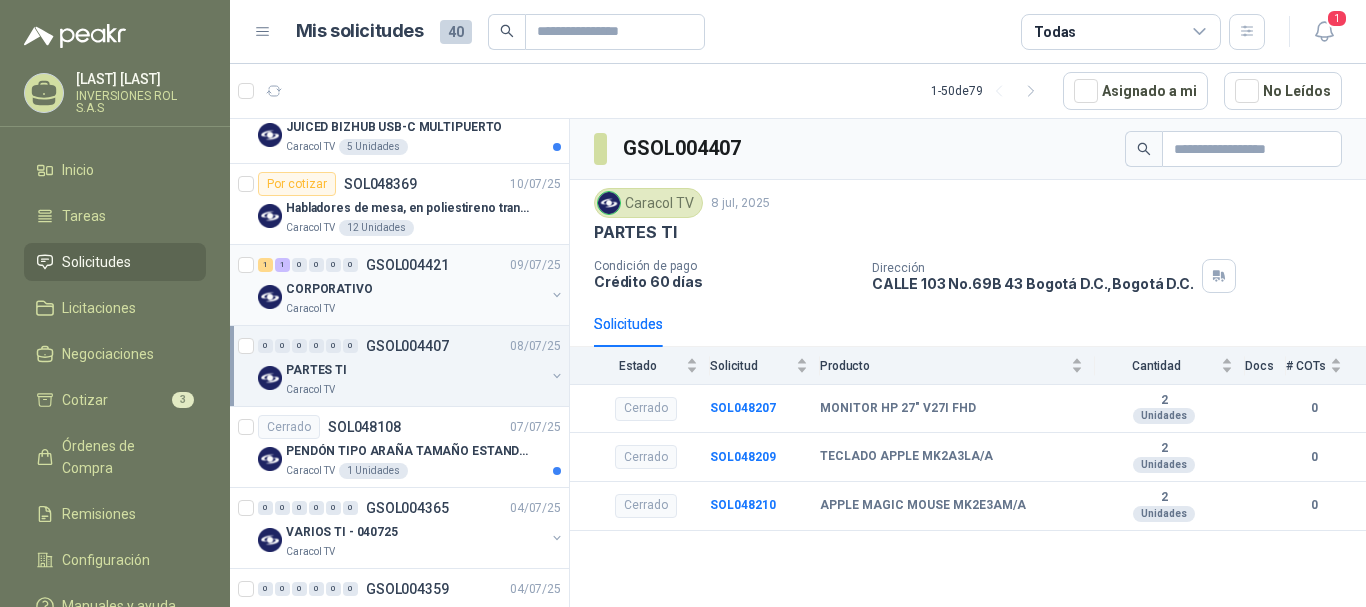 click on "CORPORATIVO" at bounding box center (329, 289) 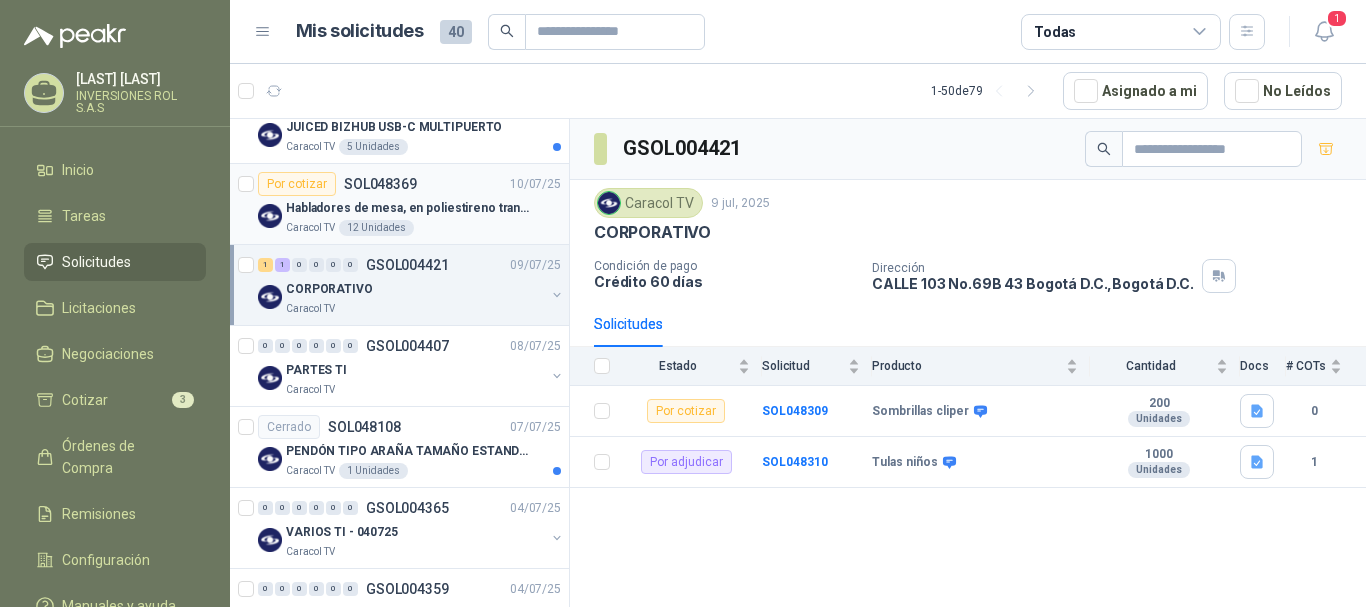 click on "Habladores de mesa, en poliestireno translucido (SOLO EL SOPORTE)" at bounding box center [410, 208] 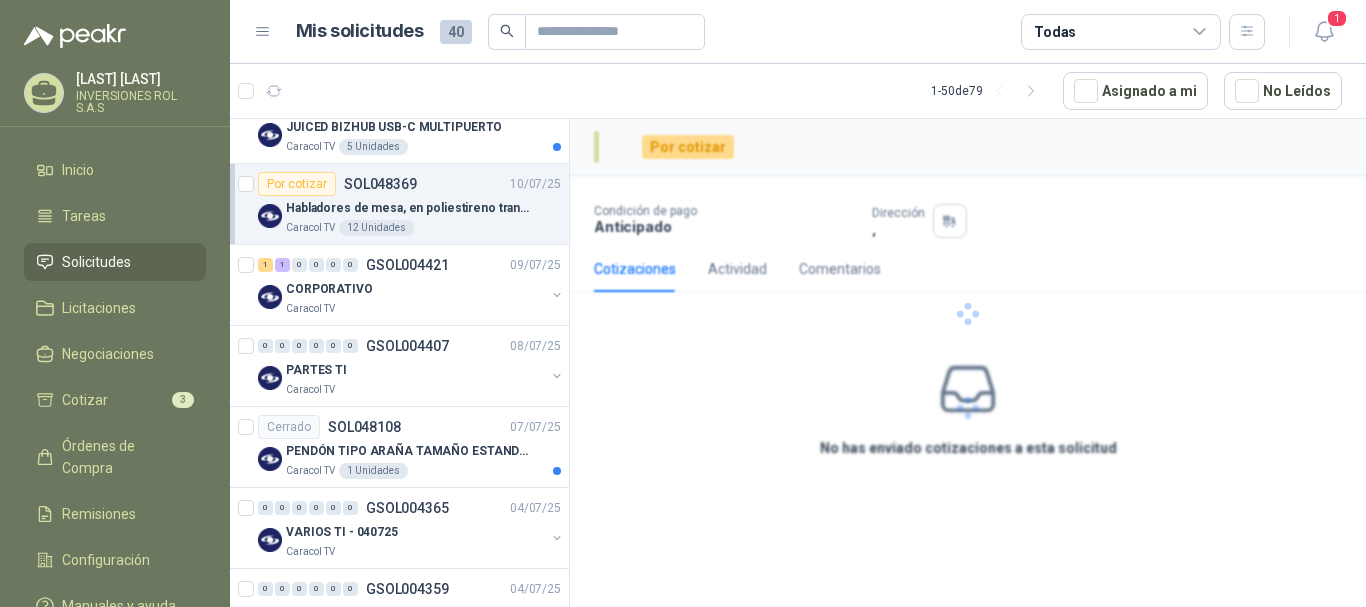 click on "Por cotizar SOL048369 [DATE]" at bounding box center (409, 184) 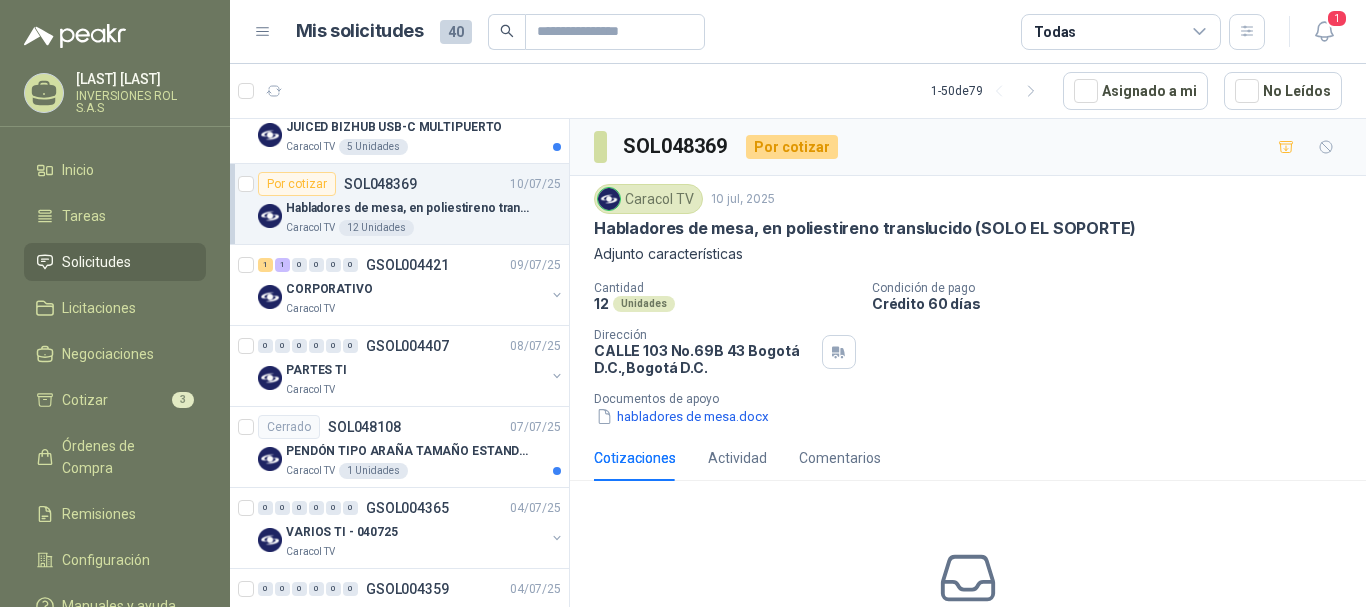 scroll, scrollTop: 7, scrollLeft: 0, axis: vertical 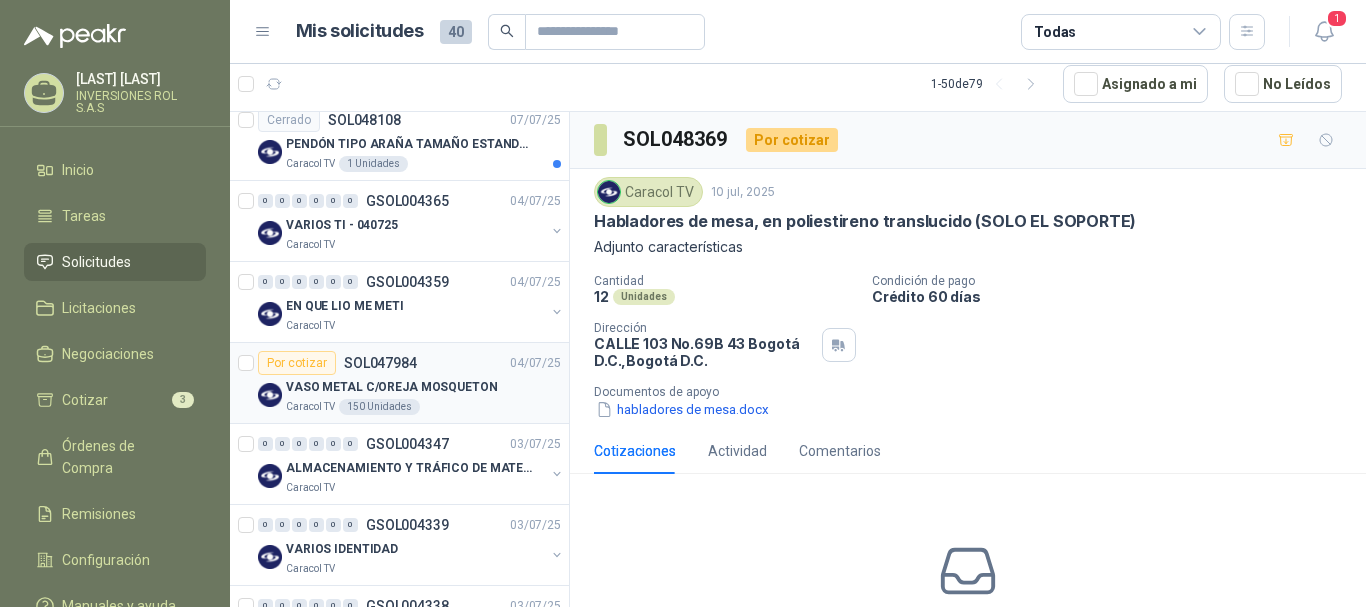 click on "Caracol TV 150   Unidades" at bounding box center (423, 407) 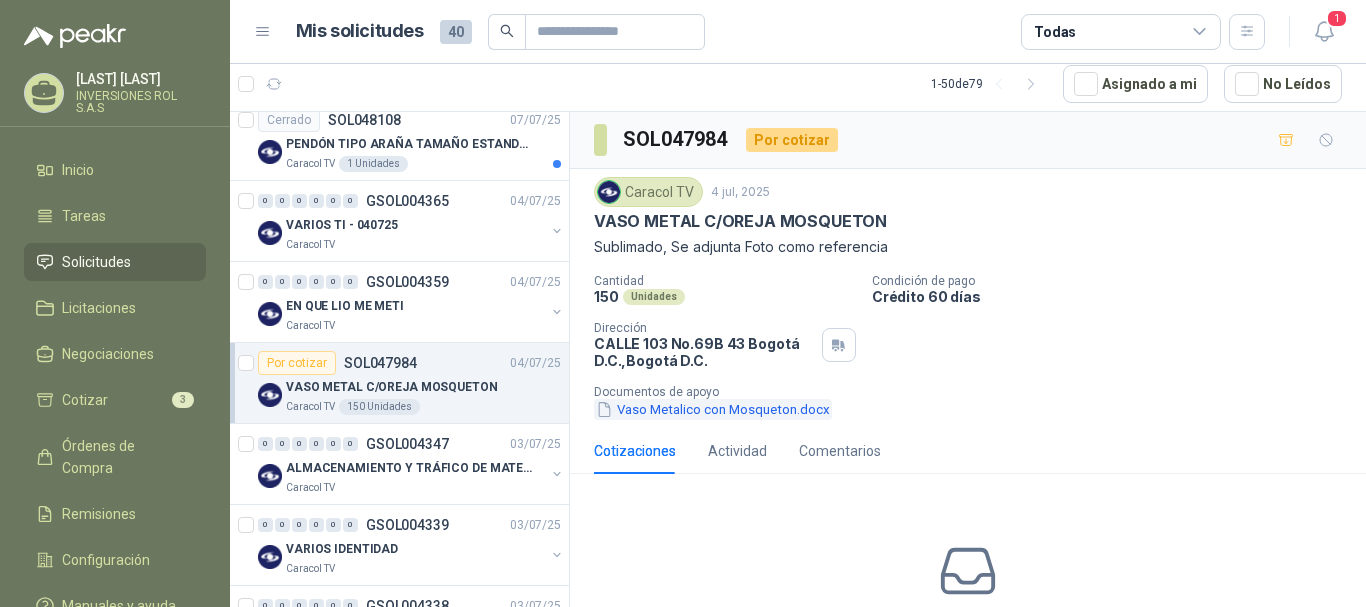 click on "Vaso Metalico con Mosqueton.docx" at bounding box center [713, 409] 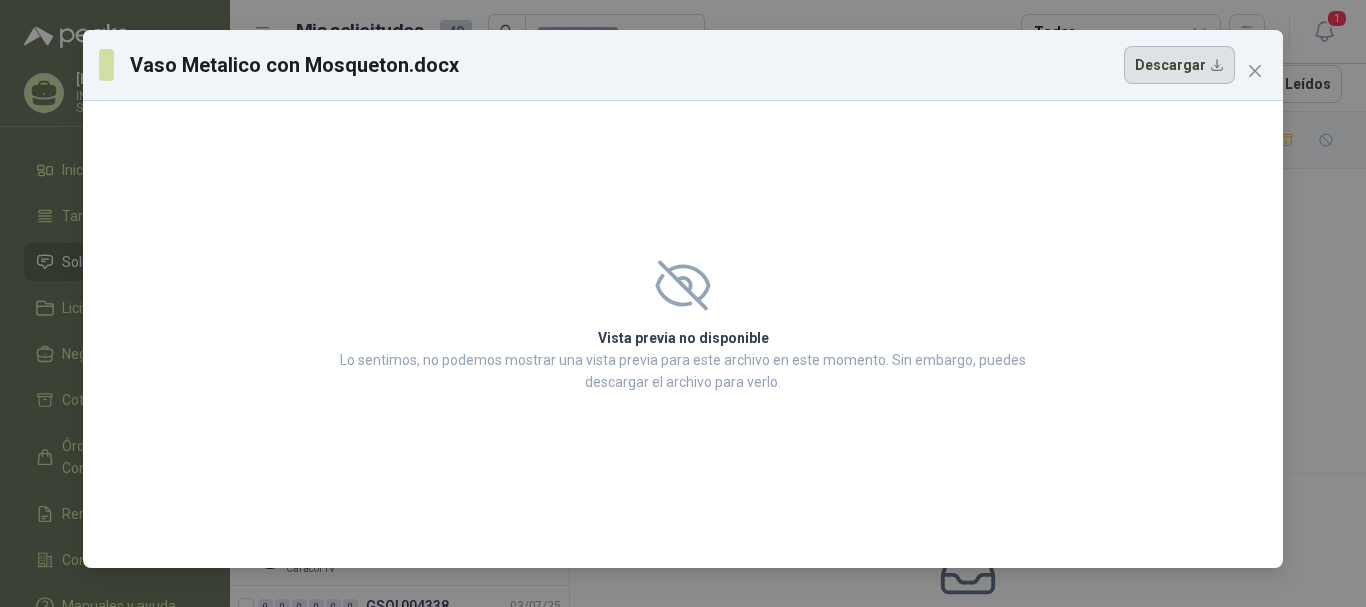click on "Descargar" at bounding box center [1179, 65] 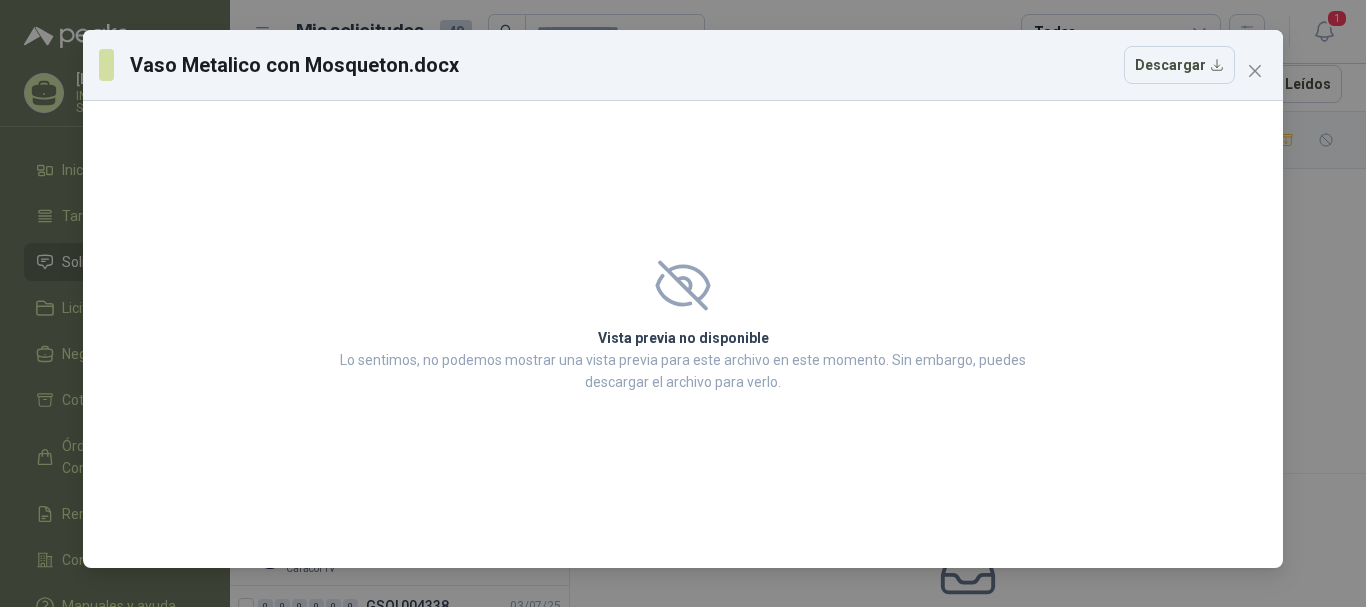 type 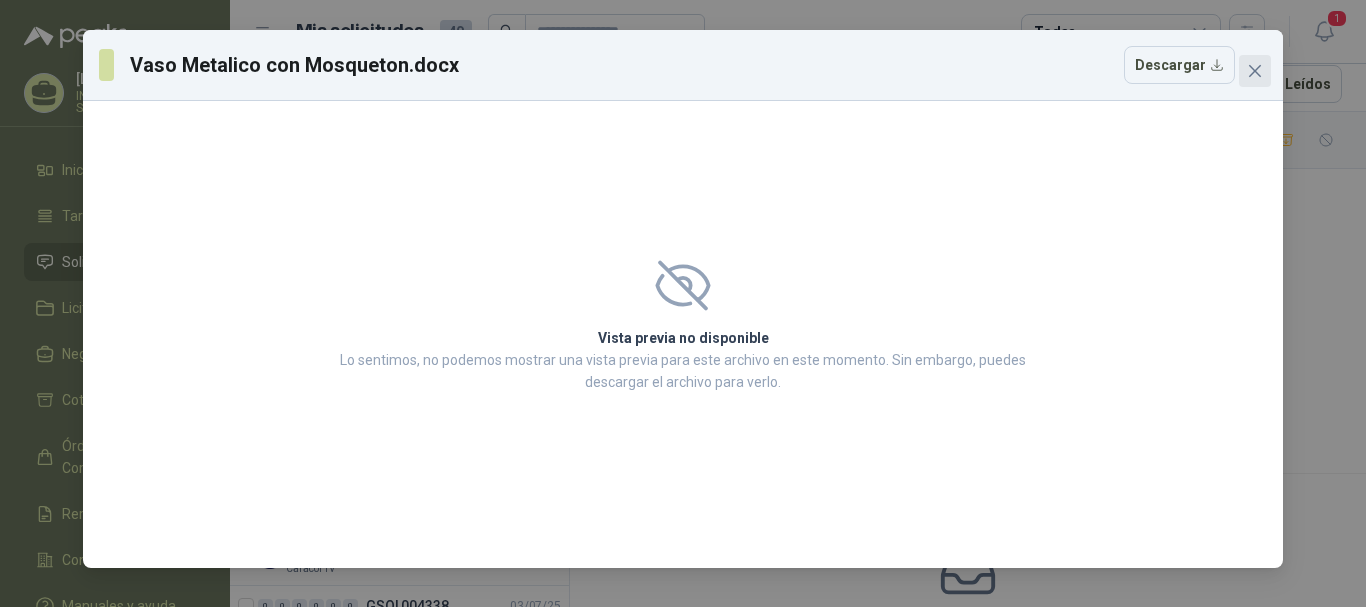 click 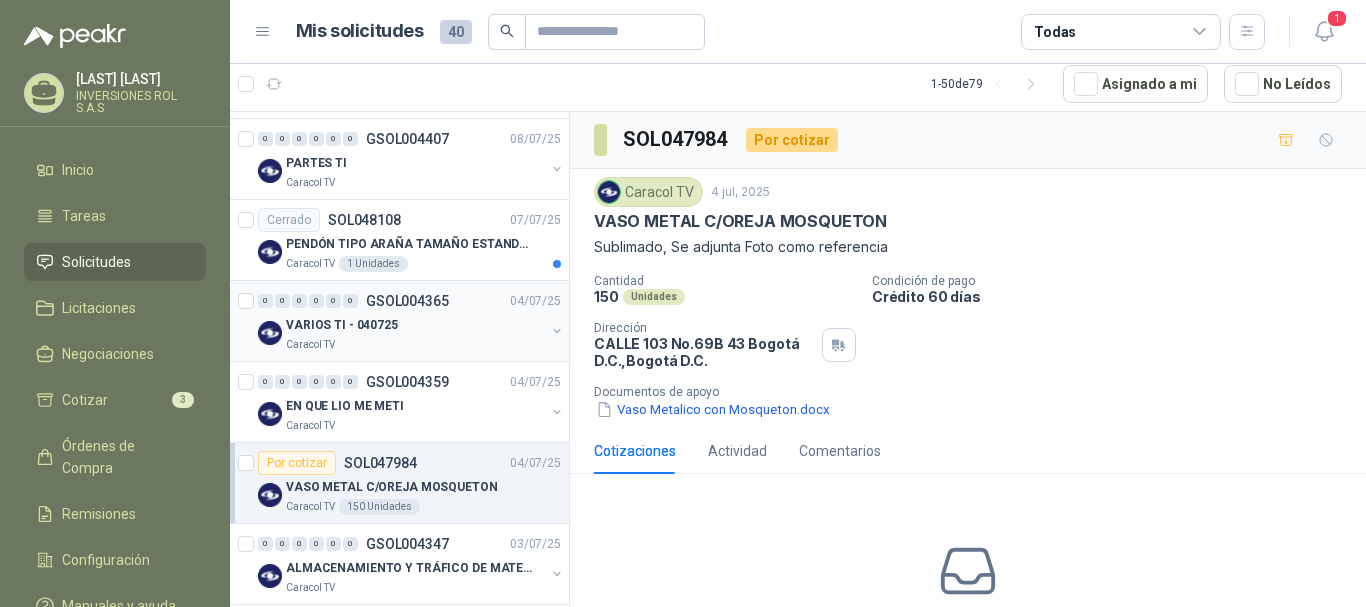scroll, scrollTop: 400, scrollLeft: 0, axis: vertical 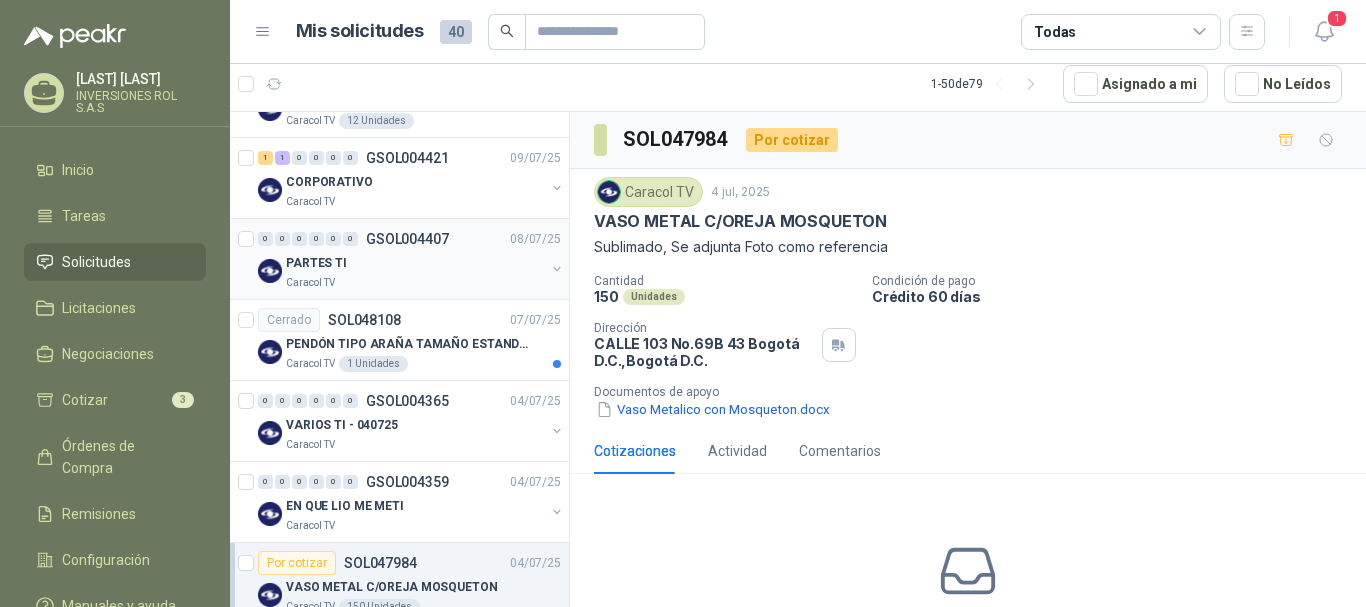 click on "Caracol TV" at bounding box center [415, 283] 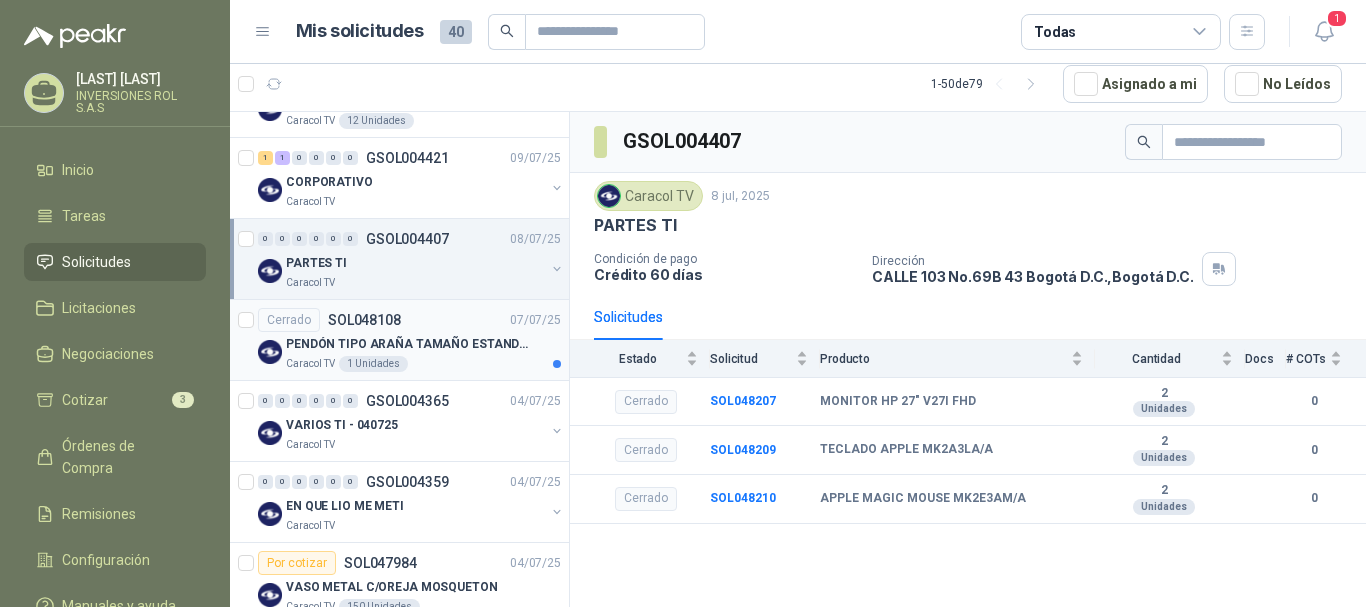 scroll, scrollTop: 300, scrollLeft: 0, axis: vertical 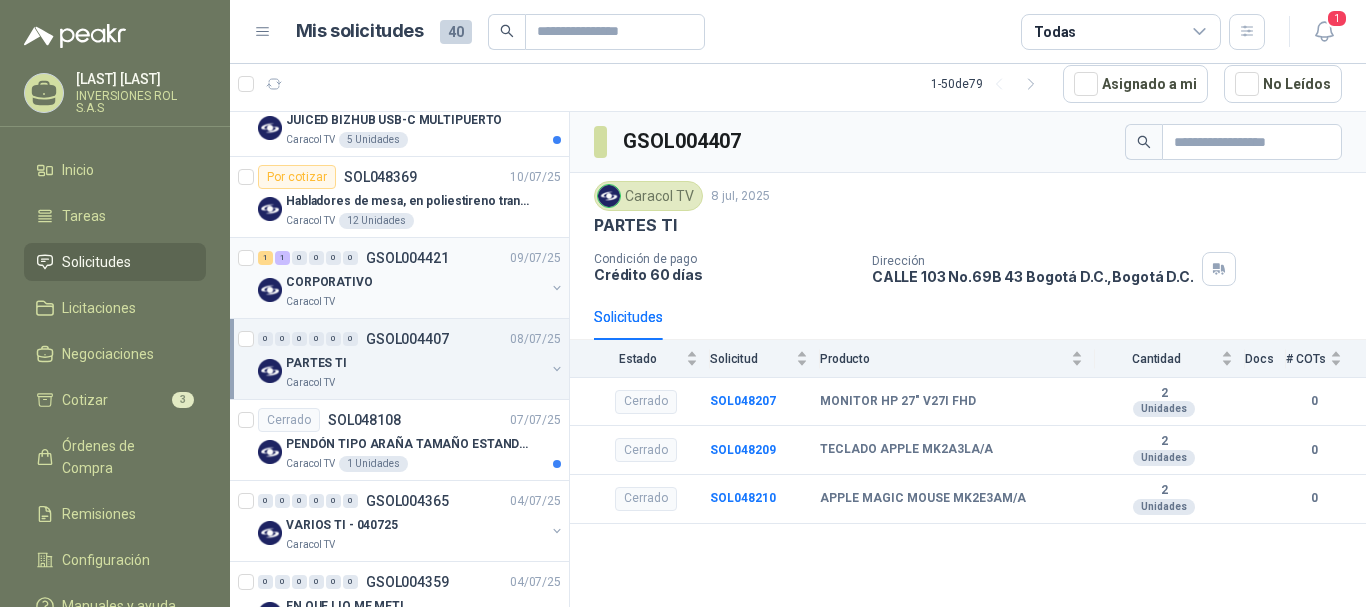 click on "CORPORATIVO" at bounding box center [415, 282] 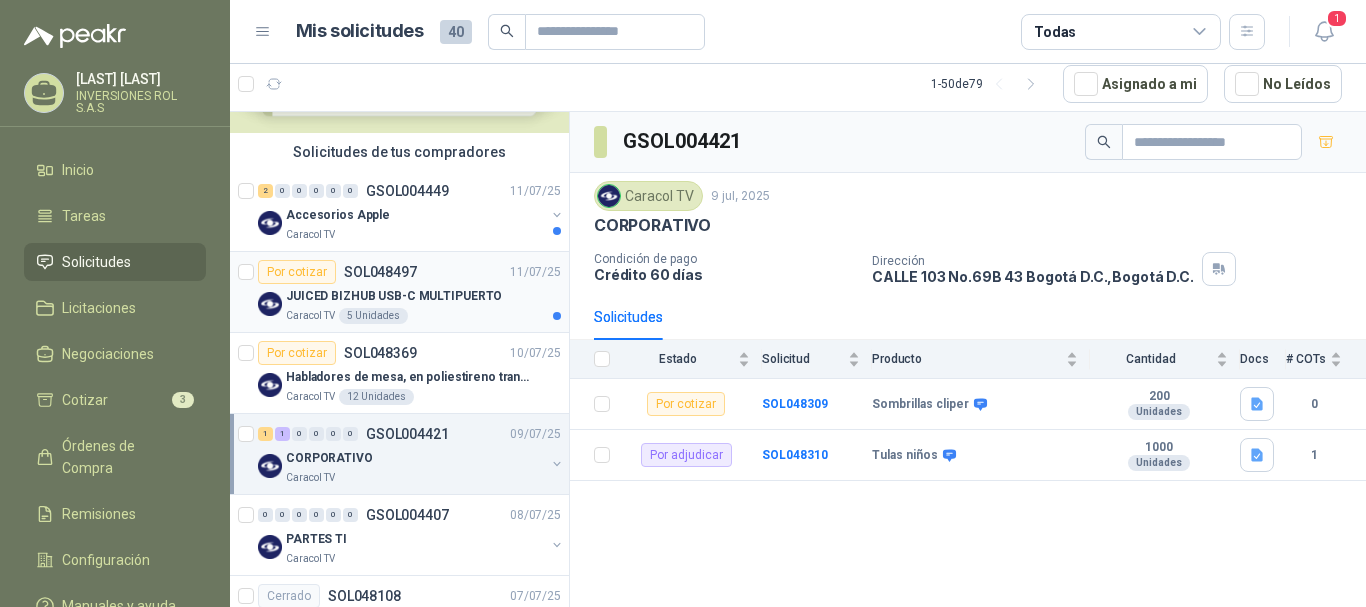 scroll, scrollTop: 100, scrollLeft: 0, axis: vertical 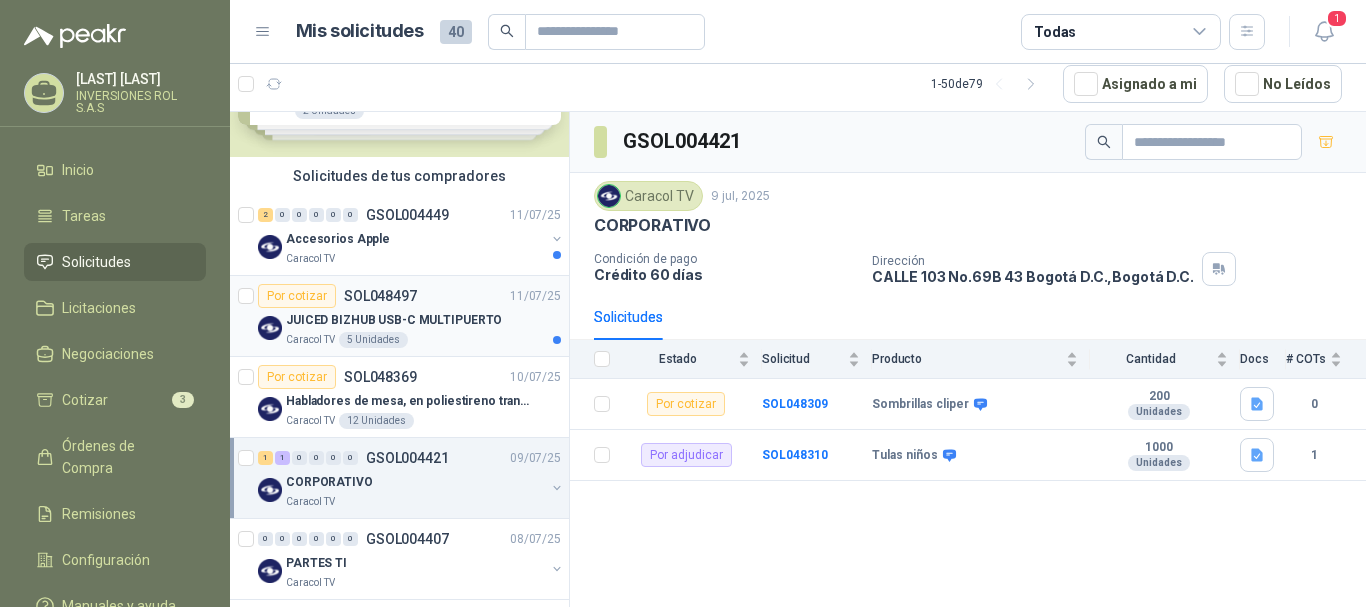 click on "Caracol TV 5   Unidades" at bounding box center [423, 340] 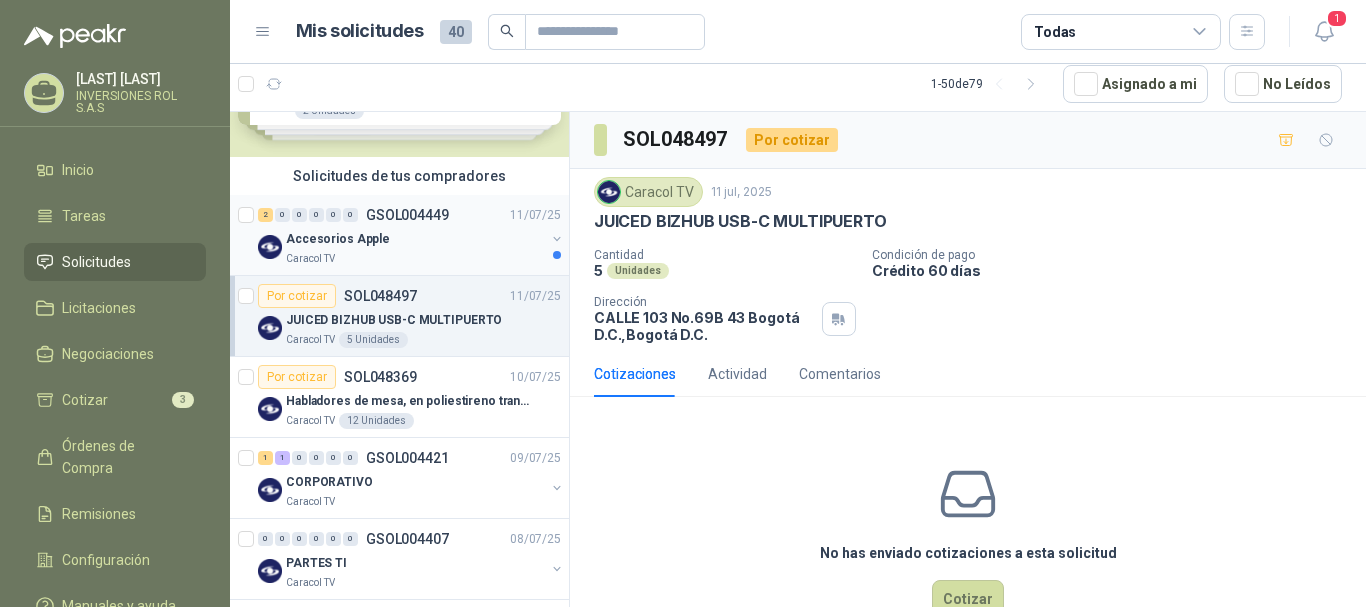 click on "Accesorios Apple" at bounding box center (415, 239) 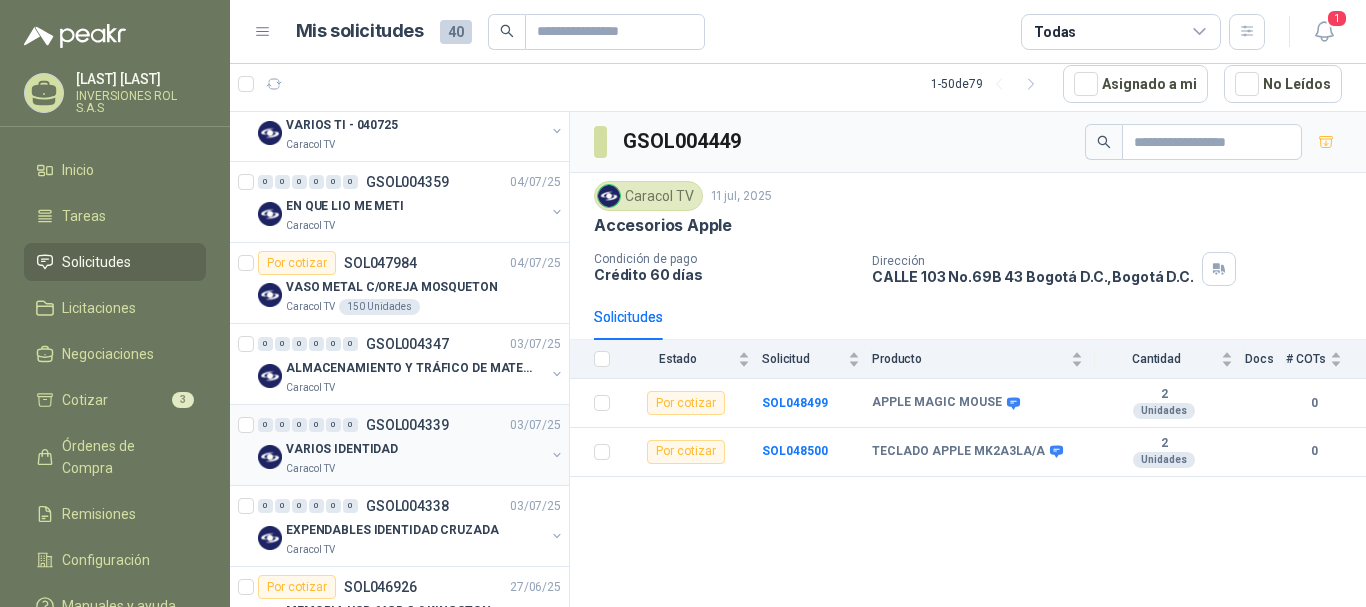 scroll, scrollTop: 800, scrollLeft: 0, axis: vertical 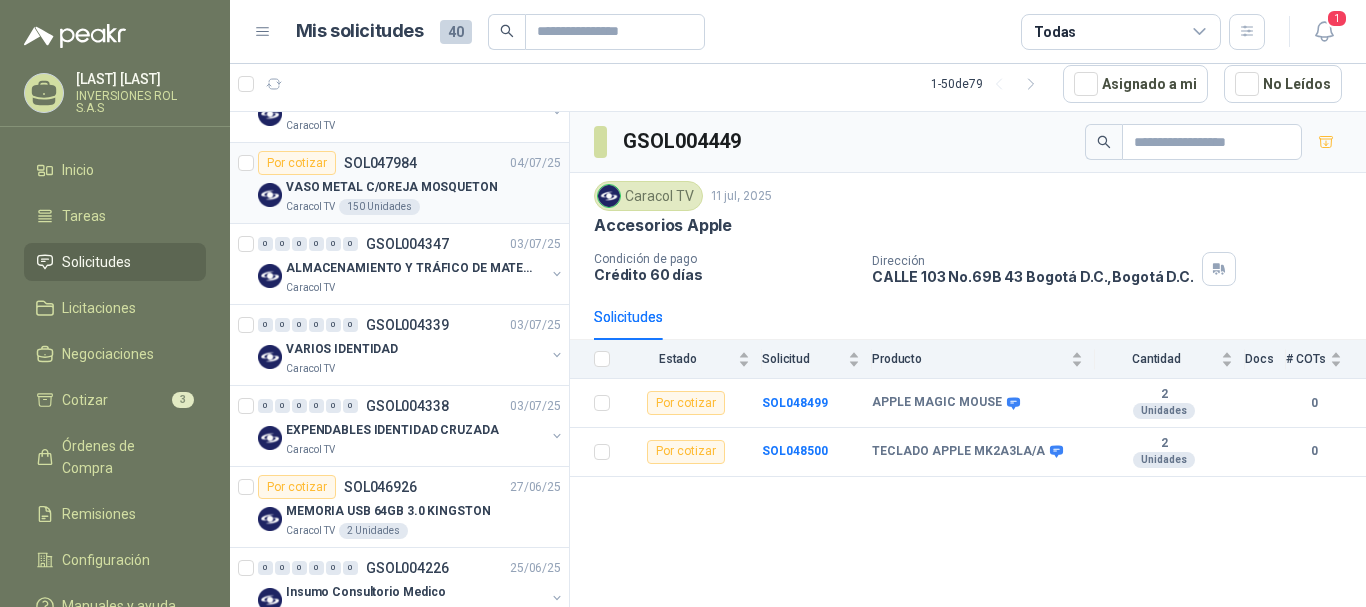 click on "Caracol TV 150   Unidades" at bounding box center (423, 207) 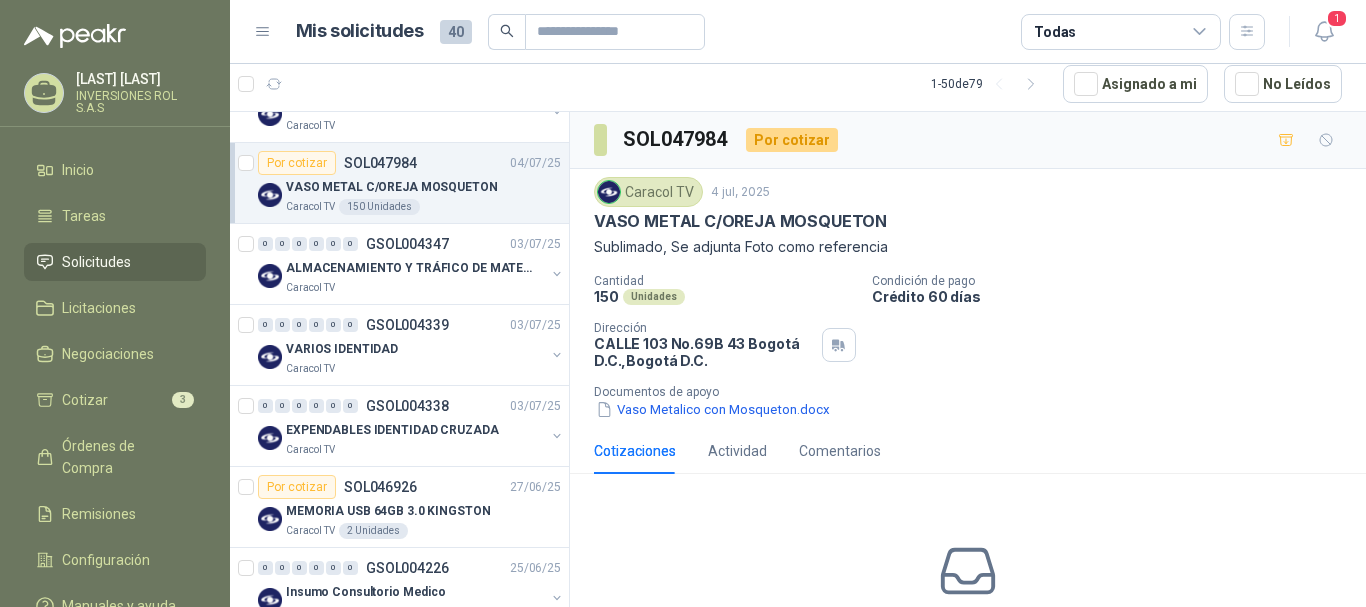 scroll, scrollTop: 100, scrollLeft: 0, axis: vertical 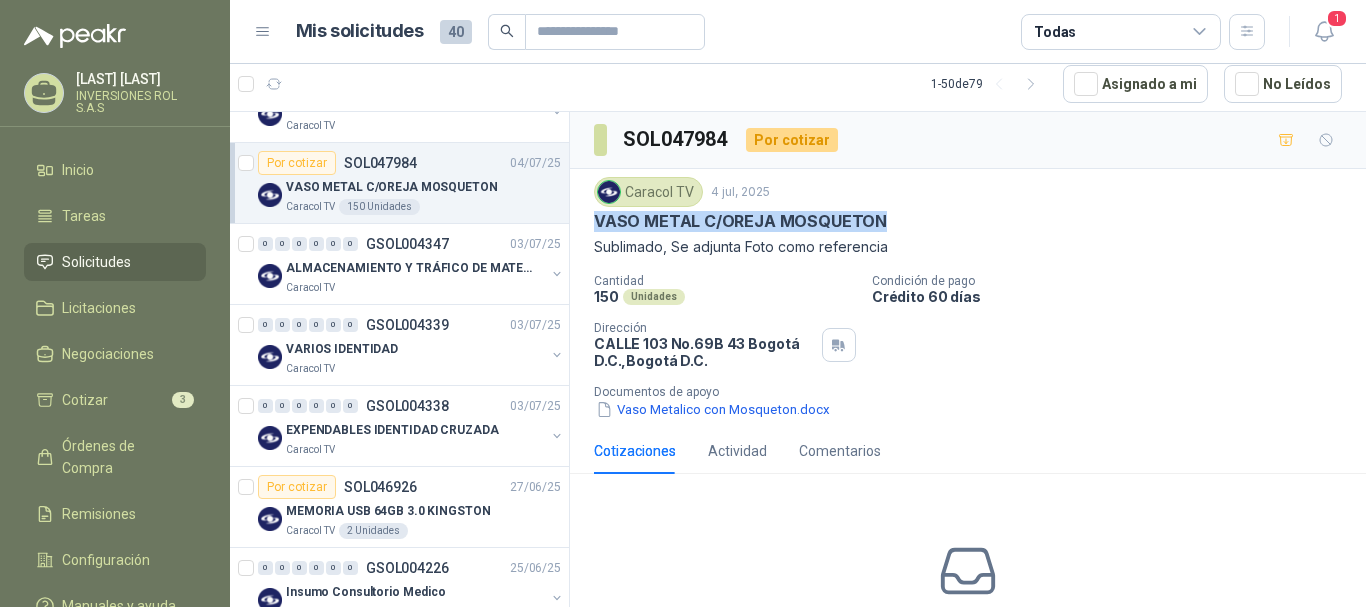 drag, startPoint x: 592, startPoint y: 118, endPoint x: 937, endPoint y: 220, distance: 359.76242 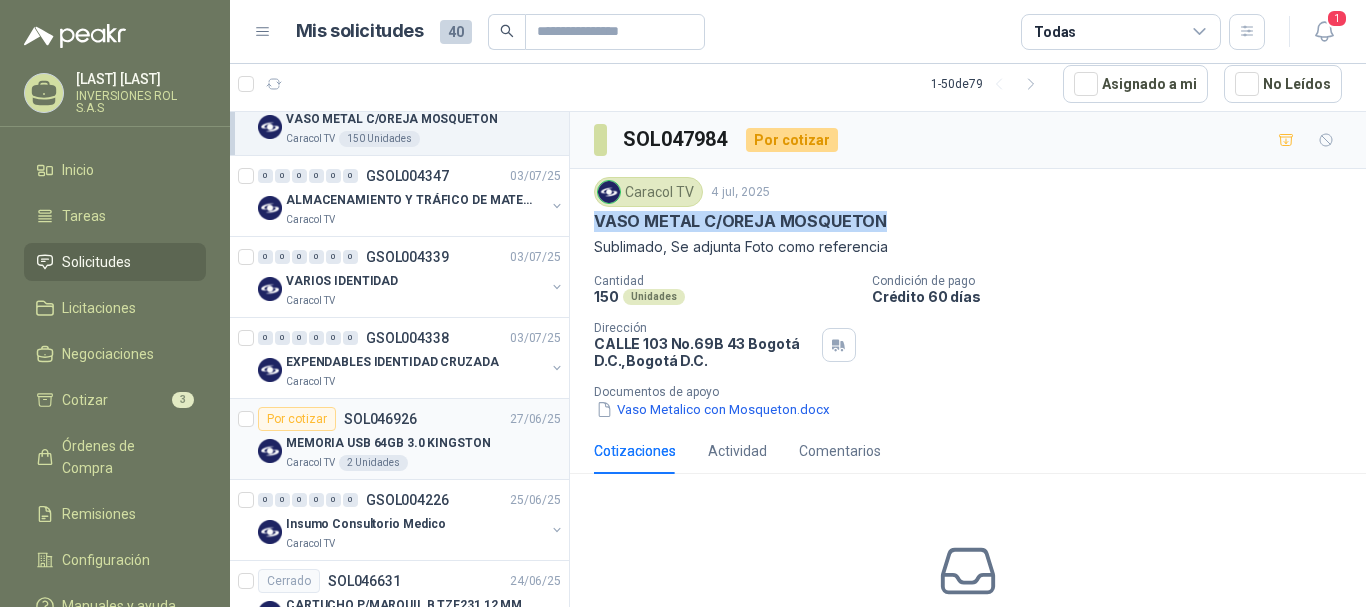 scroll, scrollTop: 900, scrollLeft: 0, axis: vertical 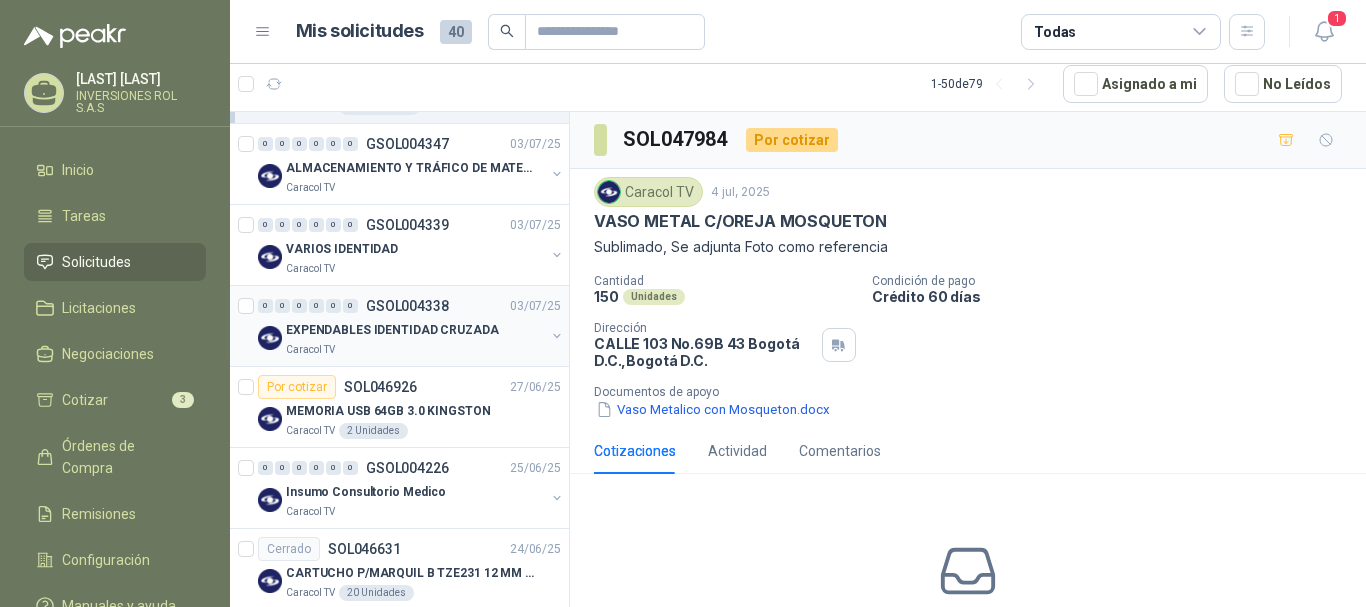 click on "0   0   0   0   0   0   GSOL004338 [DATE]   EXPENDABLES  IDENTIDAD CRUZADA Caracol TV" at bounding box center [399, 326] 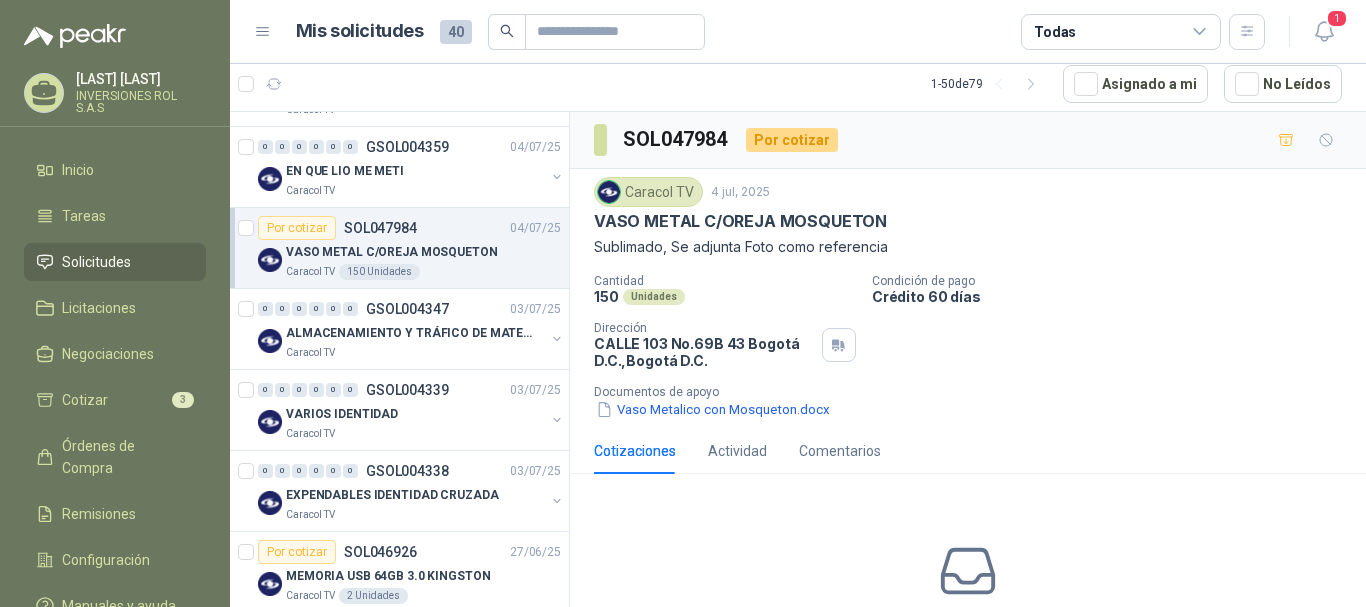 scroll, scrollTop: 700, scrollLeft: 0, axis: vertical 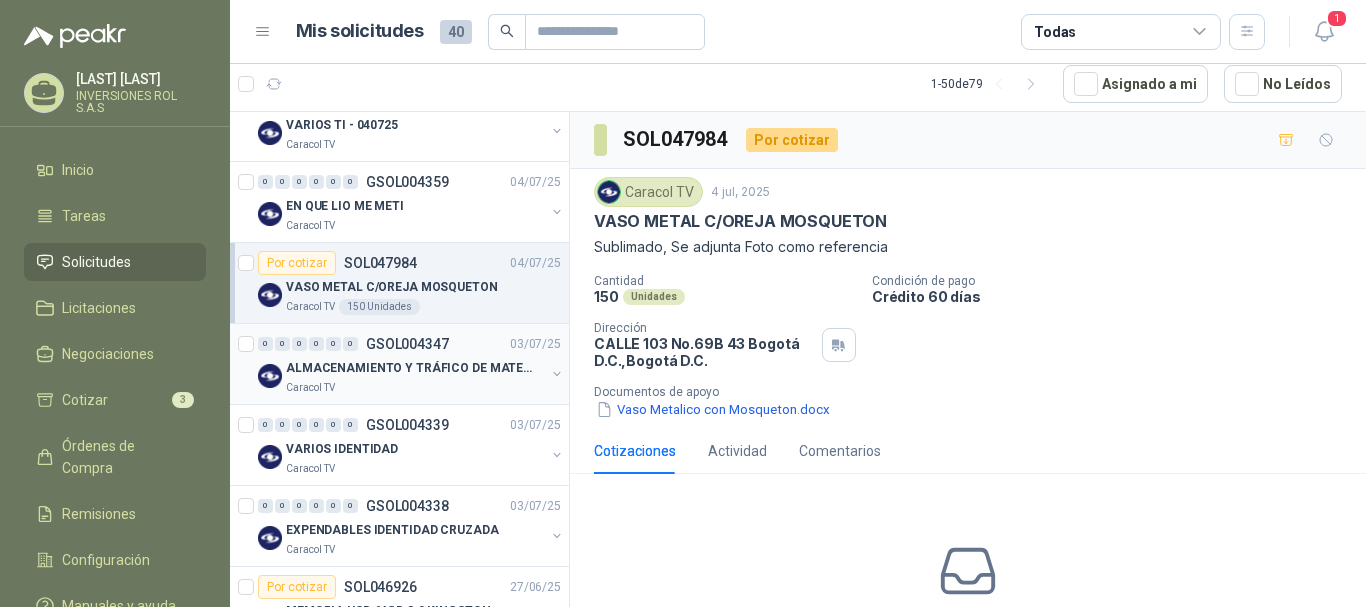 click on "Caracol TV" at bounding box center [415, 388] 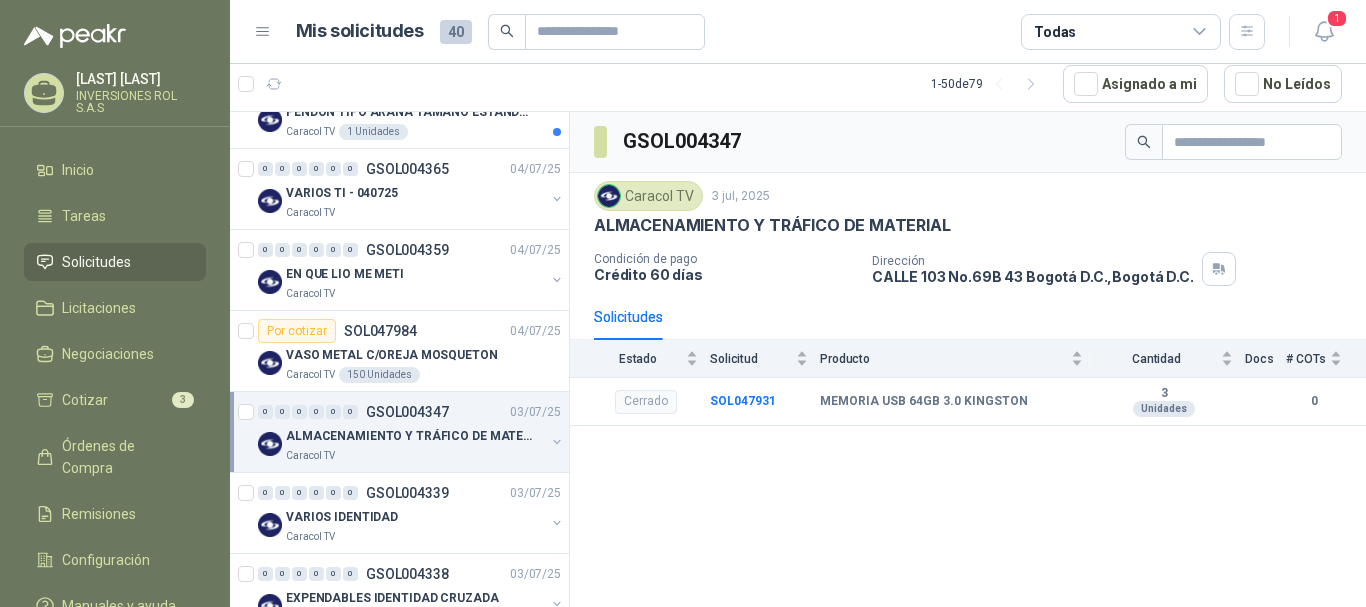 scroll, scrollTop: 600, scrollLeft: 0, axis: vertical 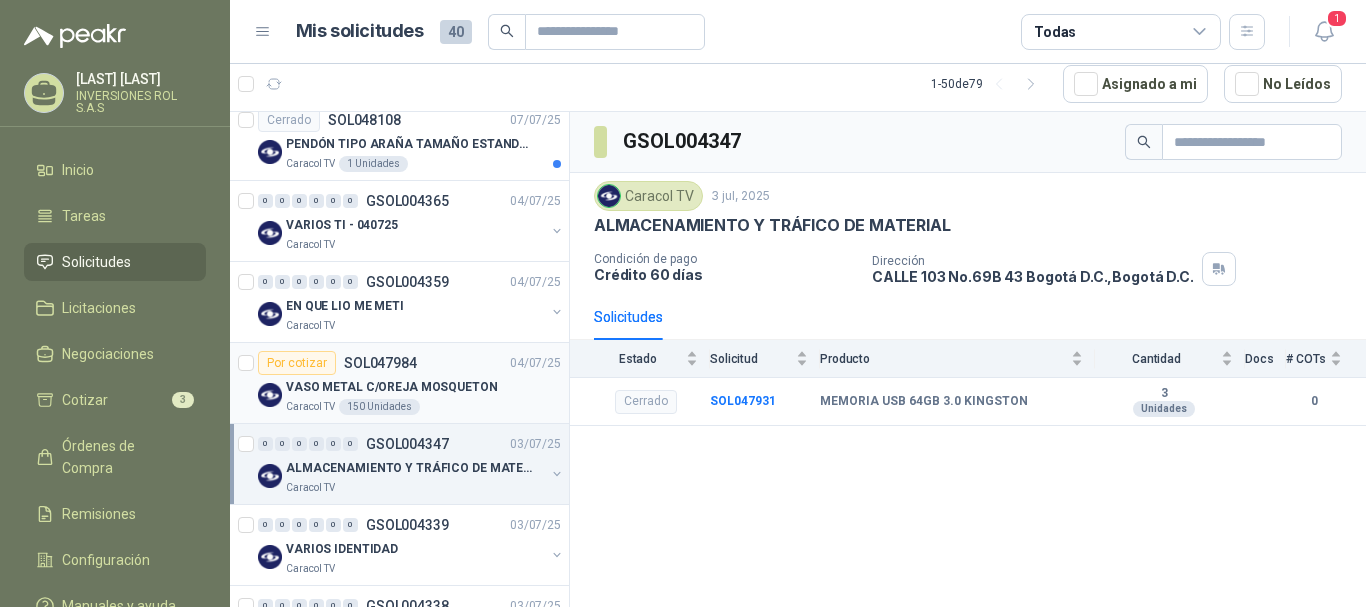 click on "VASO METAL C/OREJA MOSQUETON" at bounding box center [392, 387] 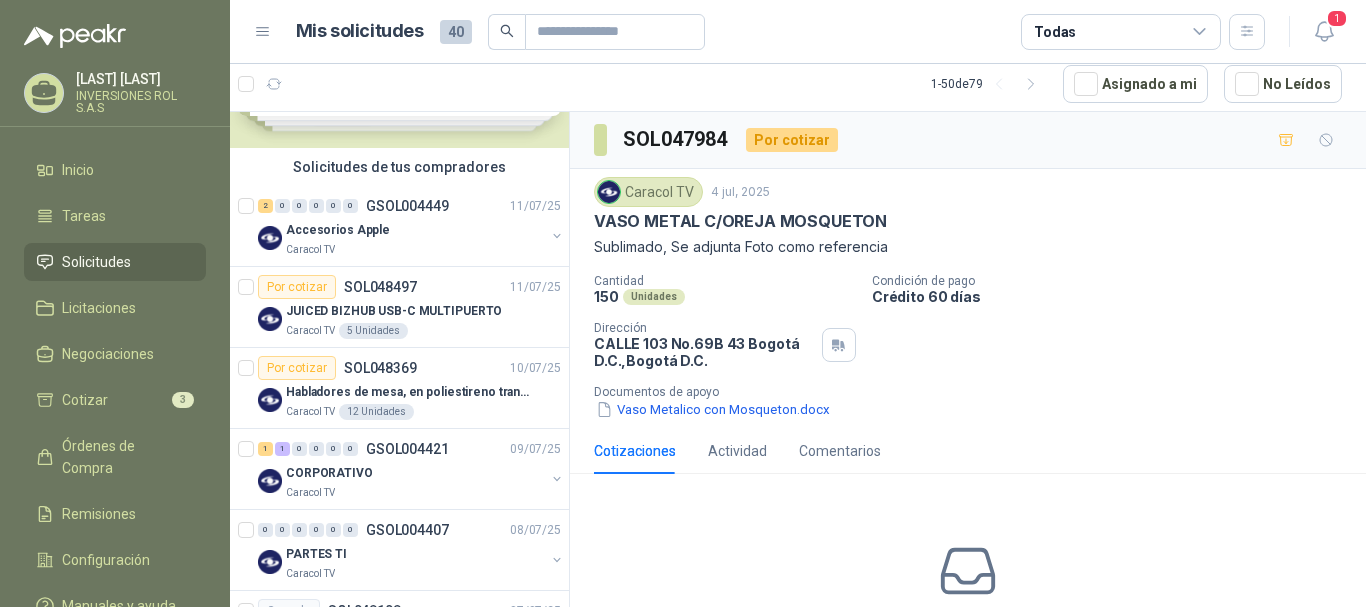 scroll, scrollTop: 0, scrollLeft: 0, axis: both 